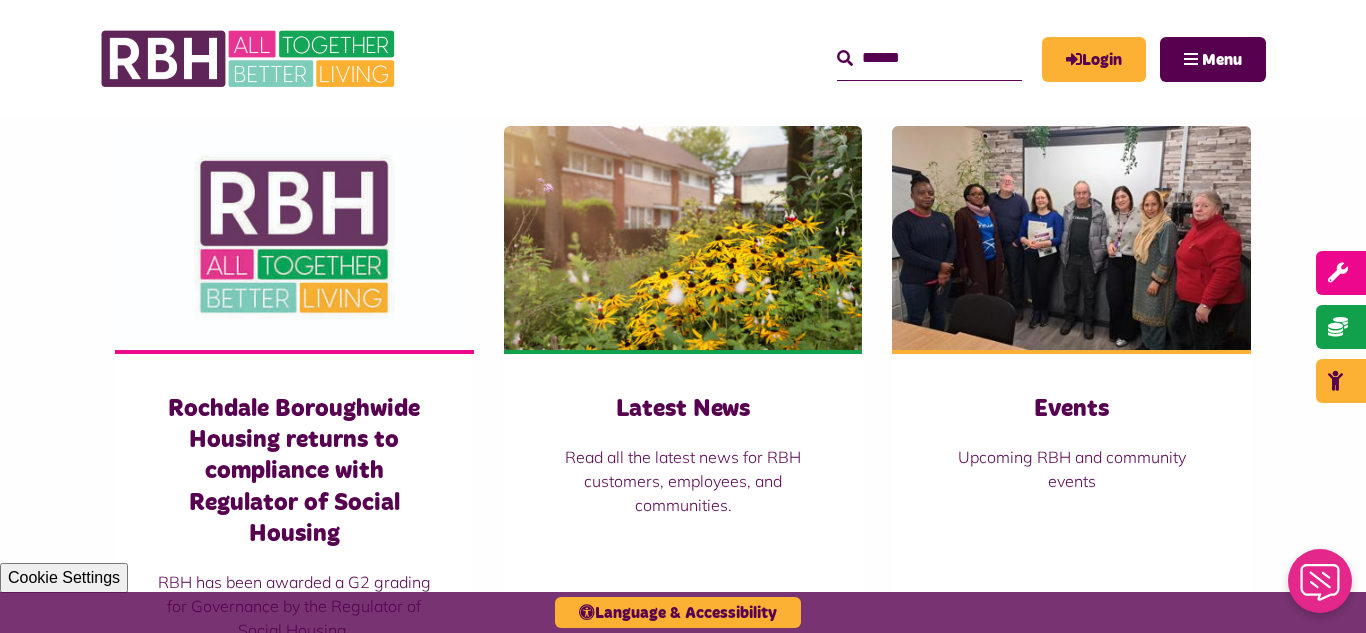 scroll, scrollTop: 1360, scrollLeft: 0, axis: vertical 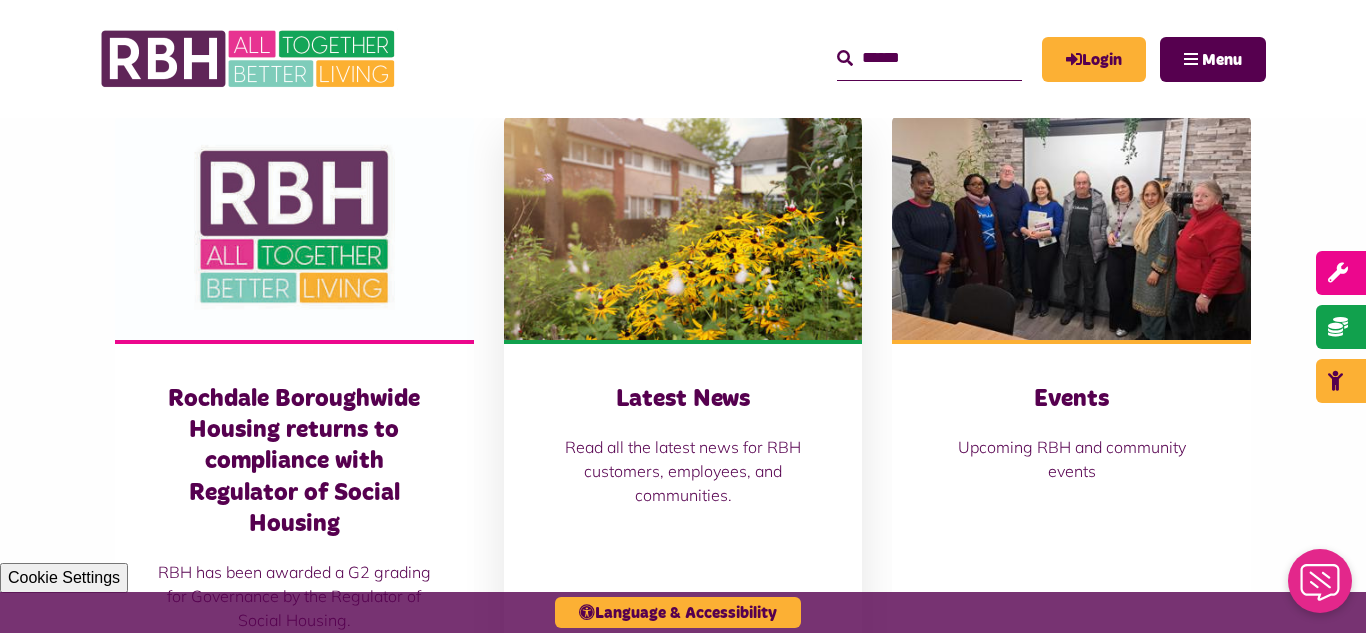 click at bounding box center [683, 228] 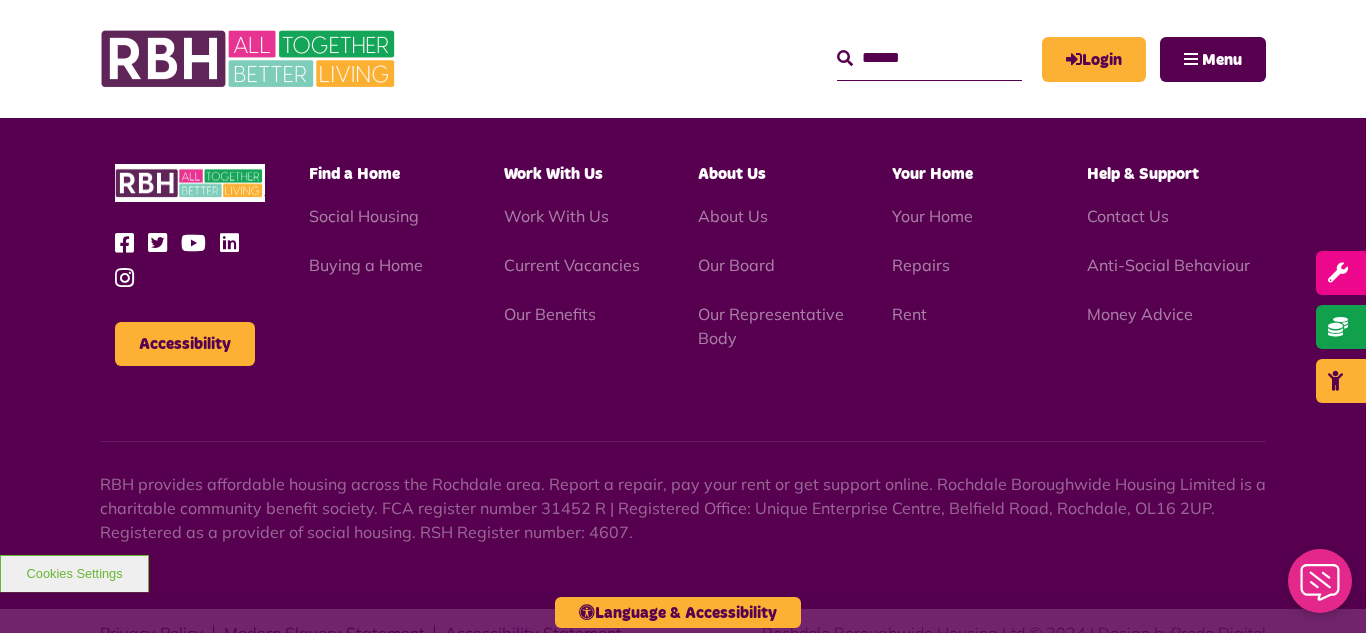 scroll, scrollTop: 1477, scrollLeft: 0, axis: vertical 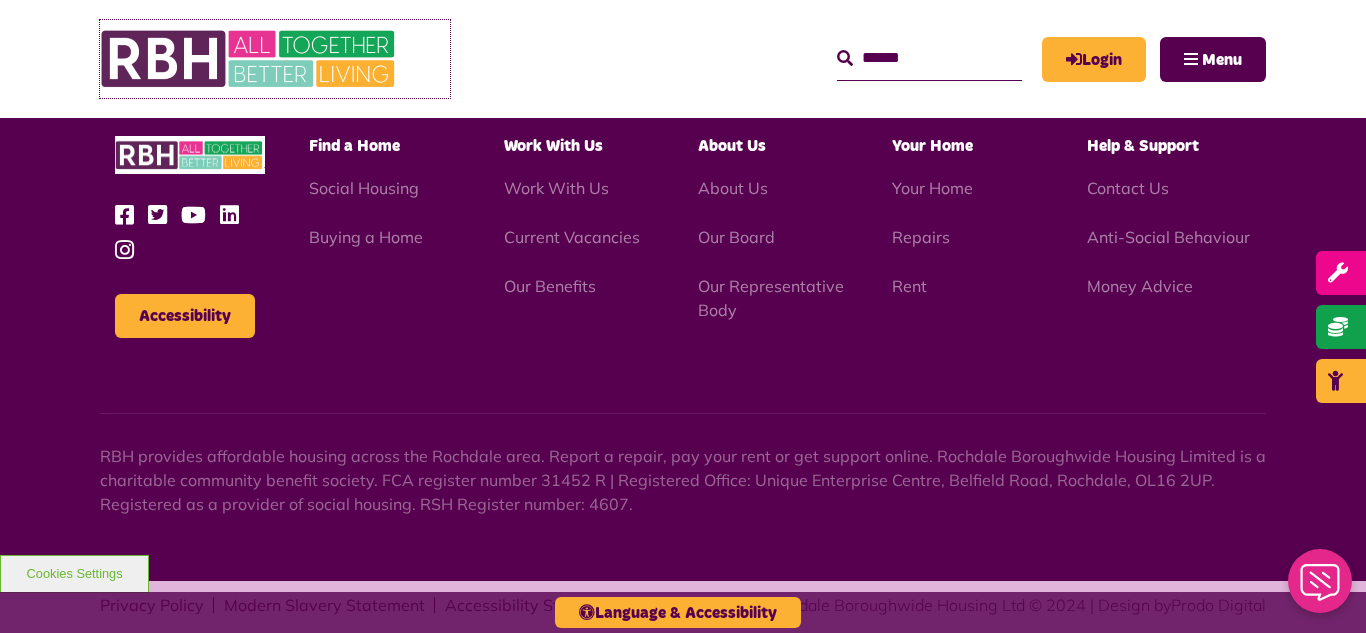 click at bounding box center [250, 59] 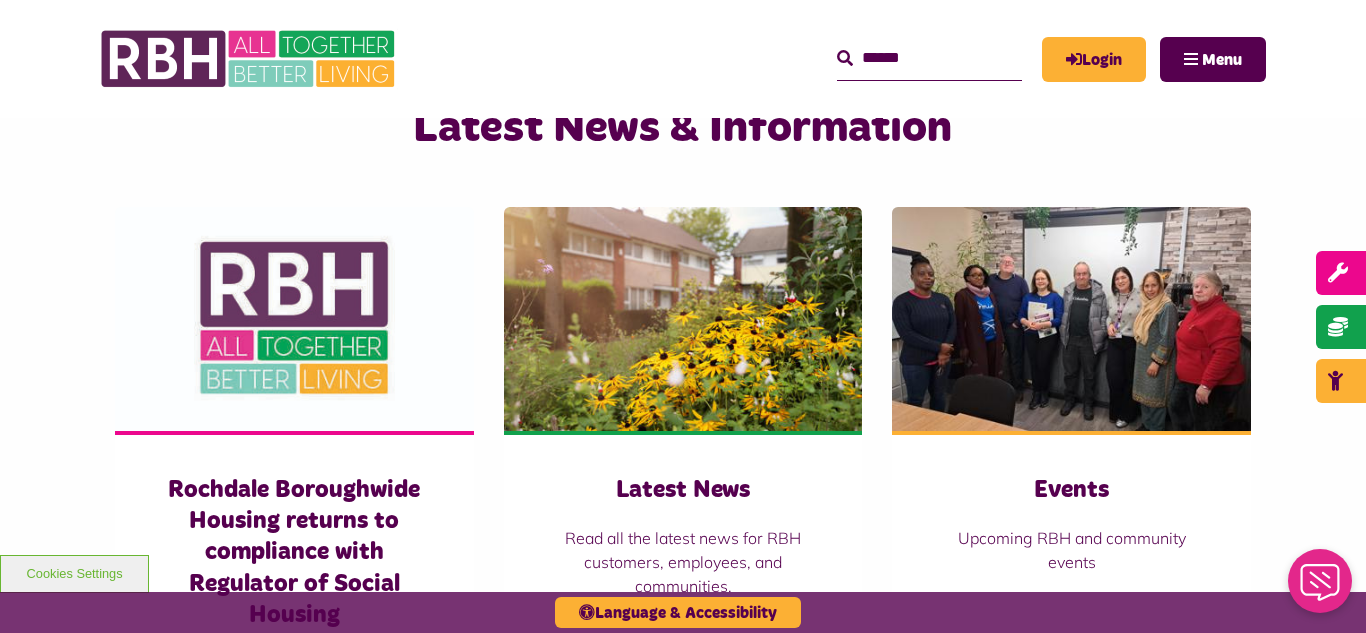 scroll, scrollTop: 1360, scrollLeft: 0, axis: vertical 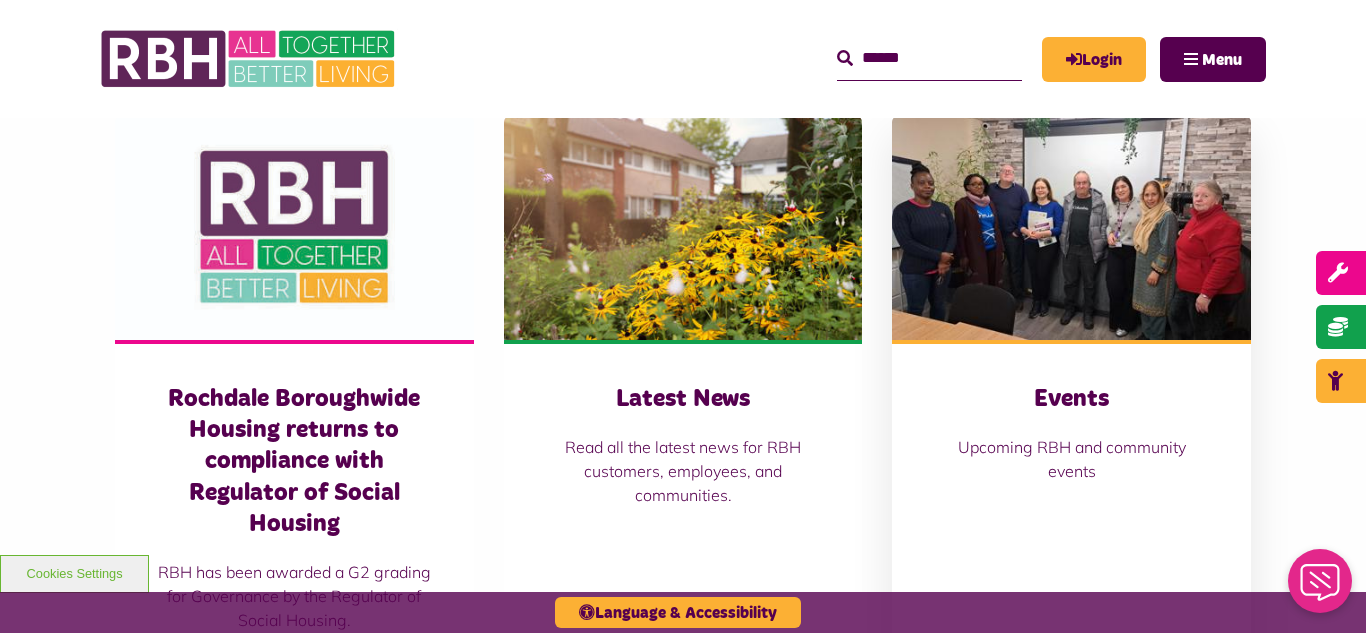 click at bounding box center [1071, 228] 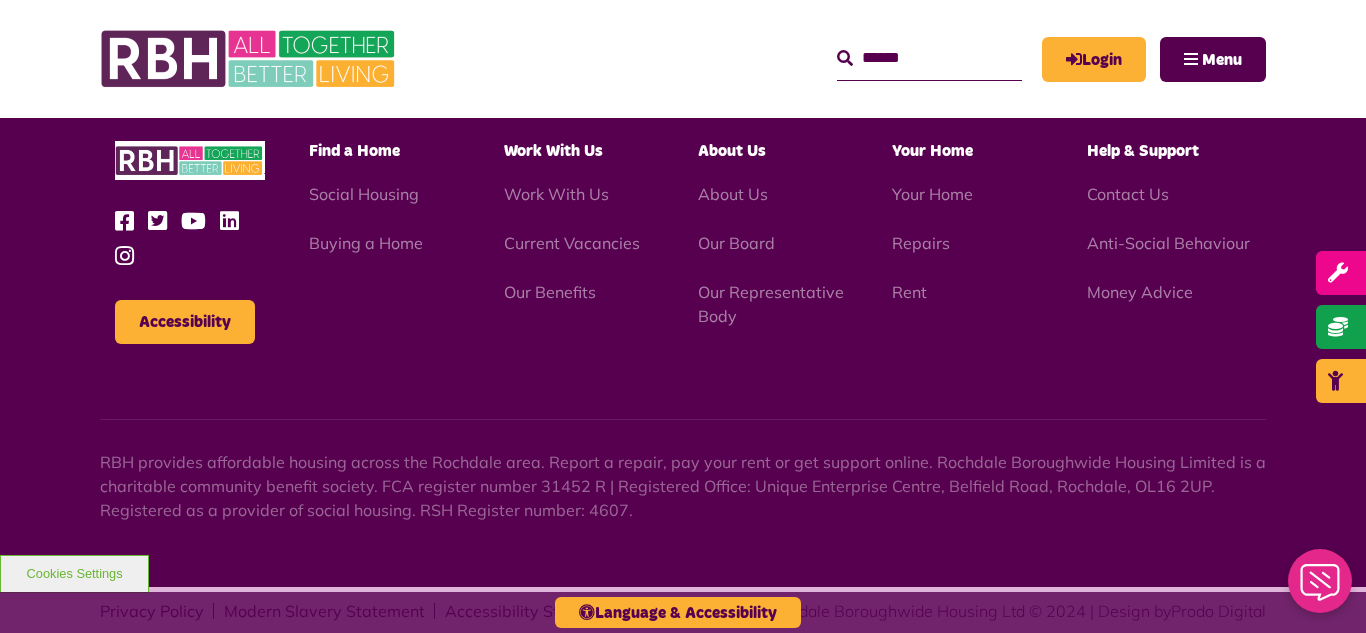 scroll, scrollTop: 1875, scrollLeft: 0, axis: vertical 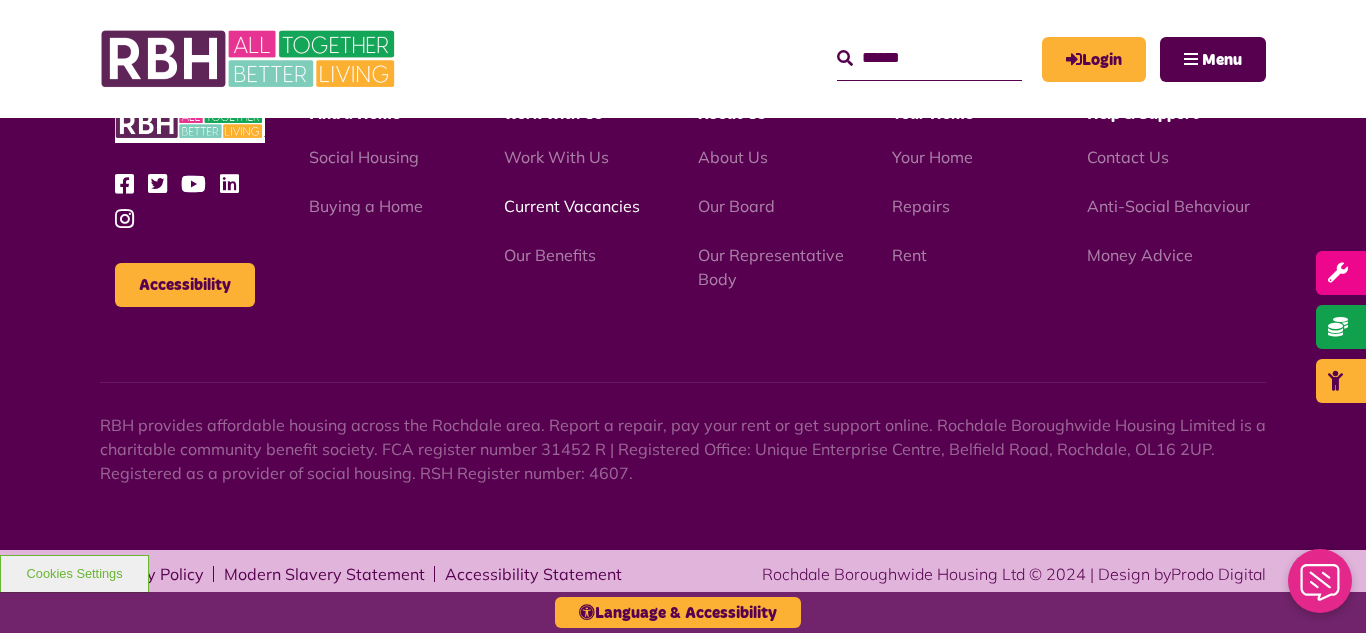 click on "Current Vacancies" at bounding box center (572, 206) 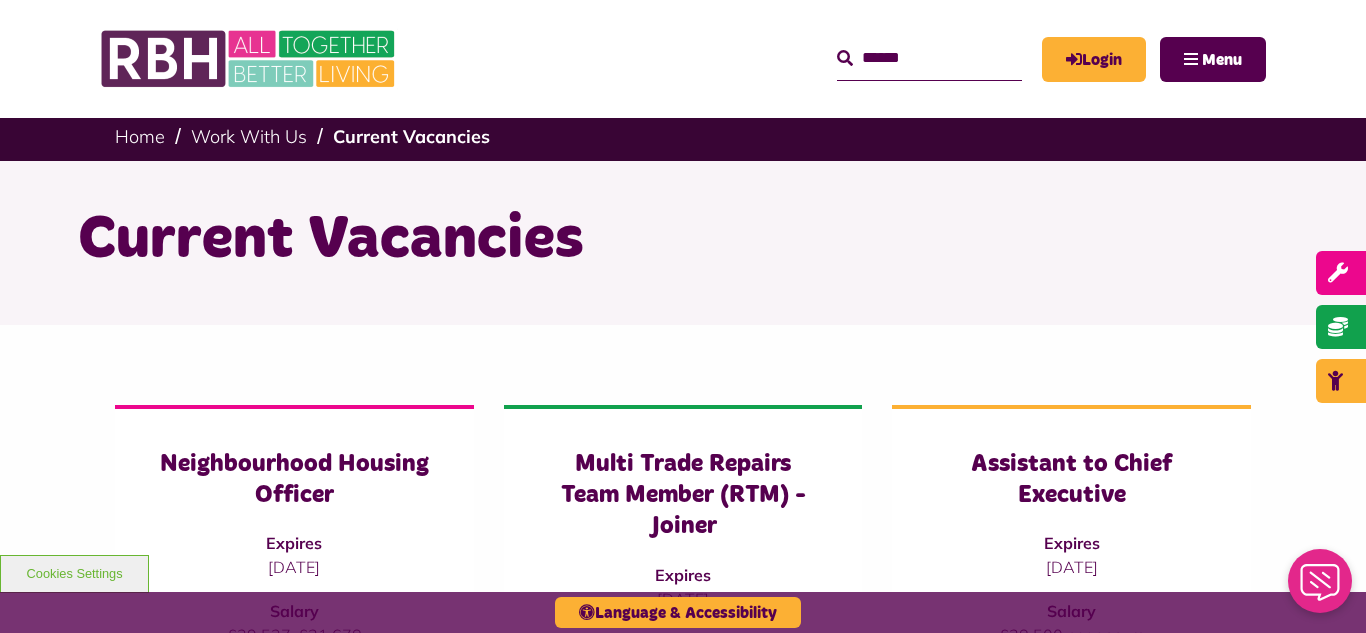 scroll, scrollTop: 0, scrollLeft: 0, axis: both 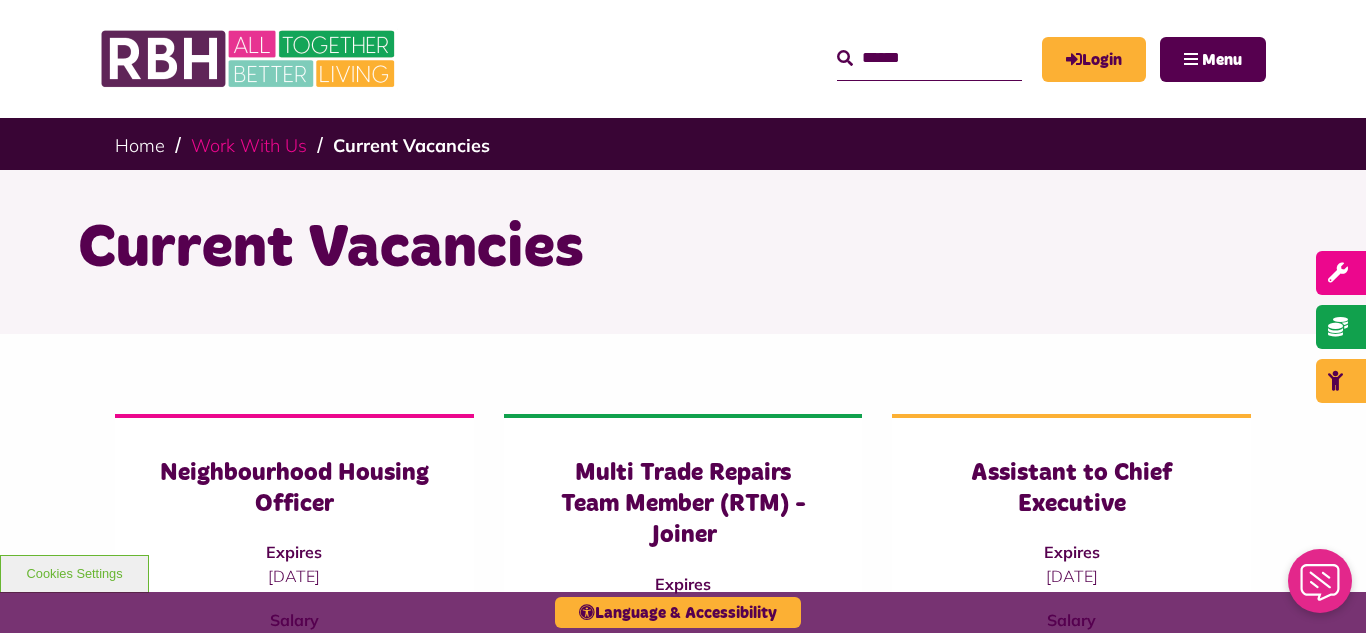click on "Work With Us" at bounding box center (249, 145) 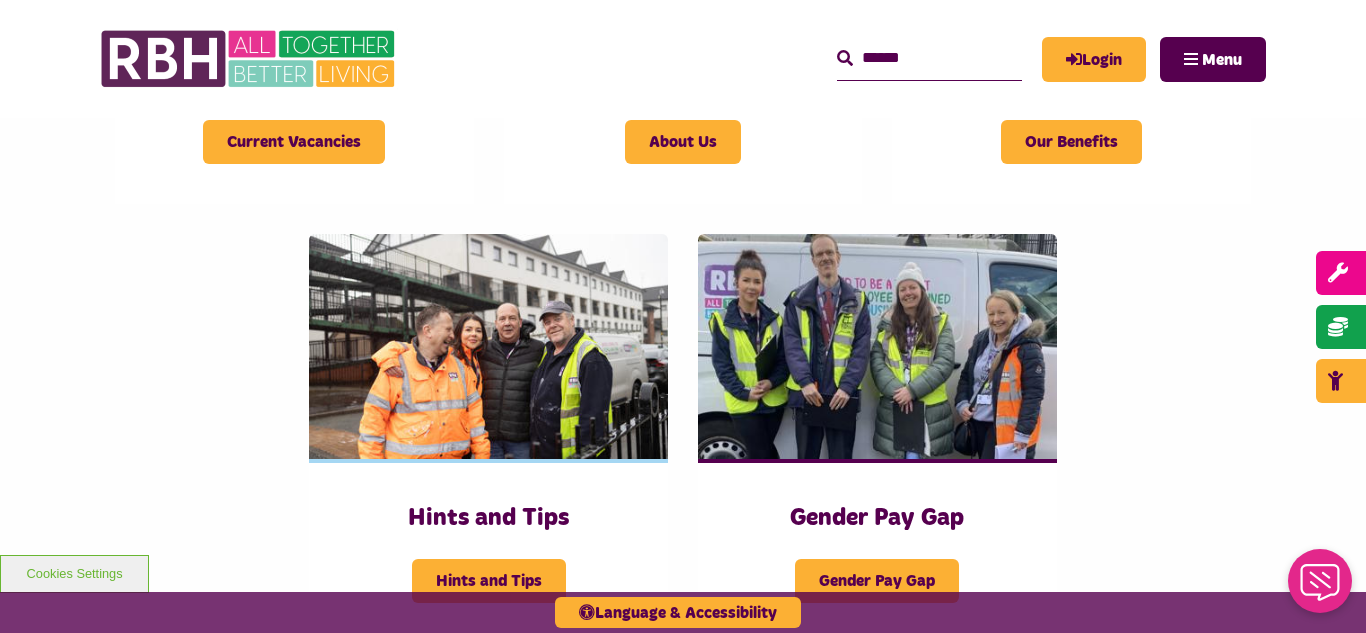 scroll, scrollTop: 760, scrollLeft: 0, axis: vertical 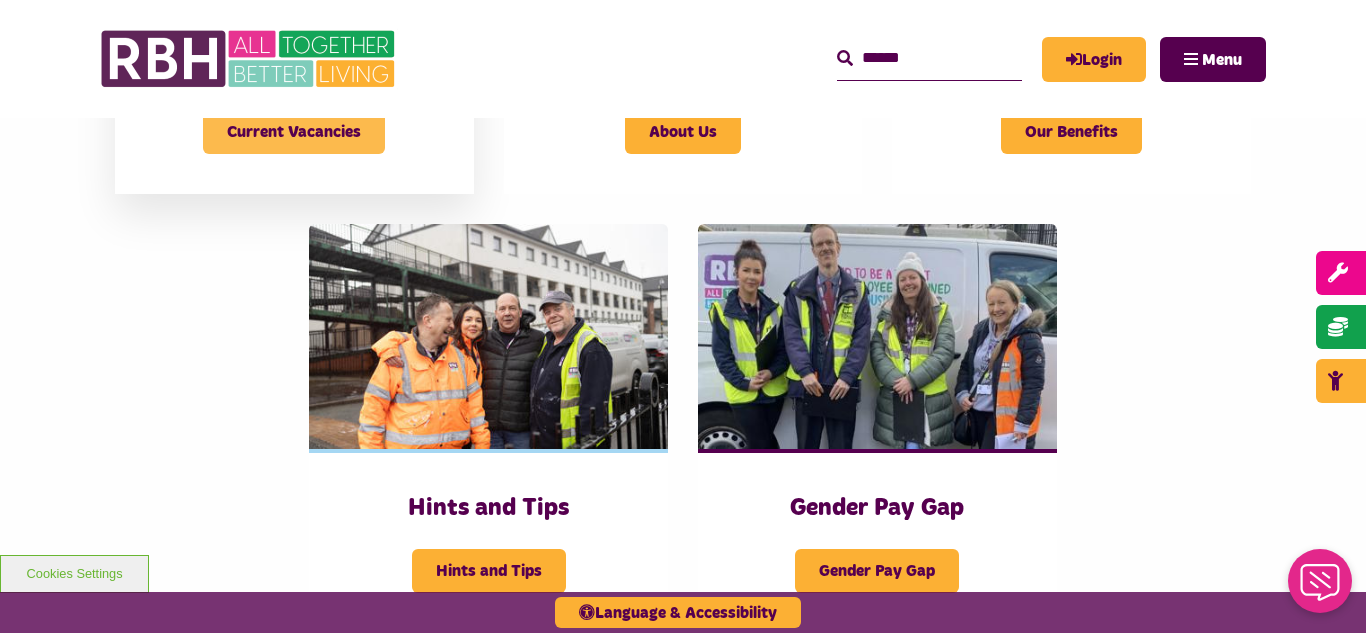 click on "Current Vacancies" at bounding box center [294, 132] 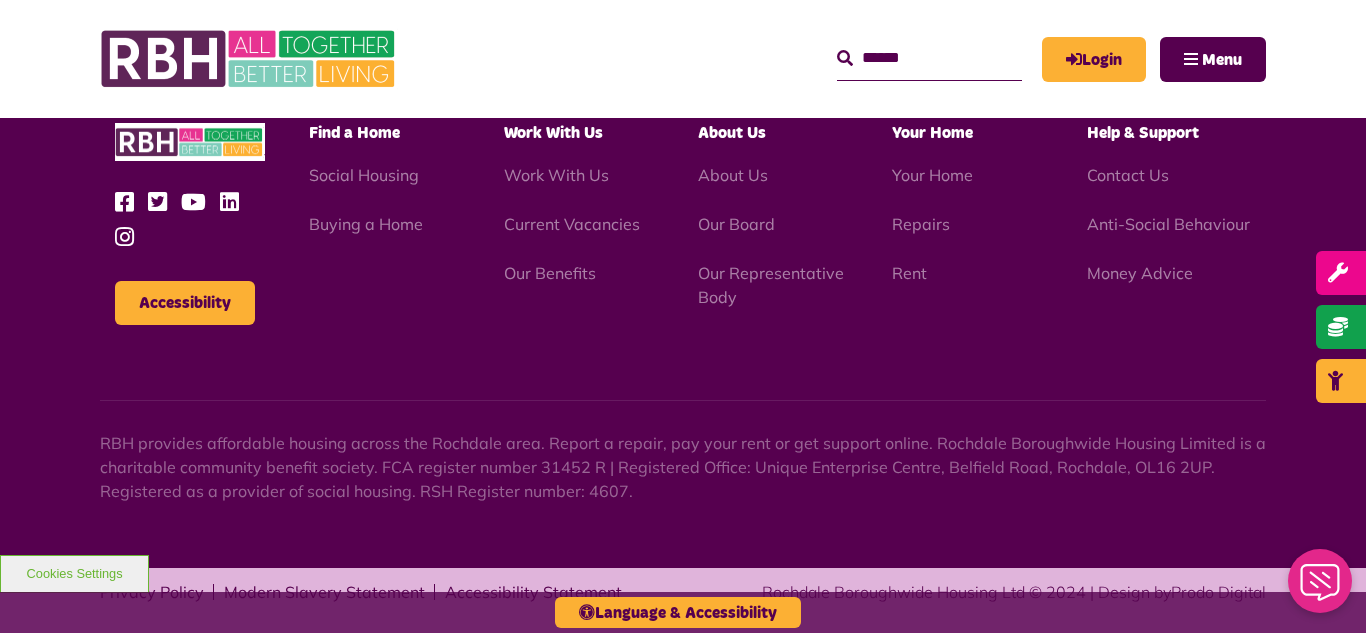 scroll, scrollTop: 2381, scrollLeft: 0, axis: vertical 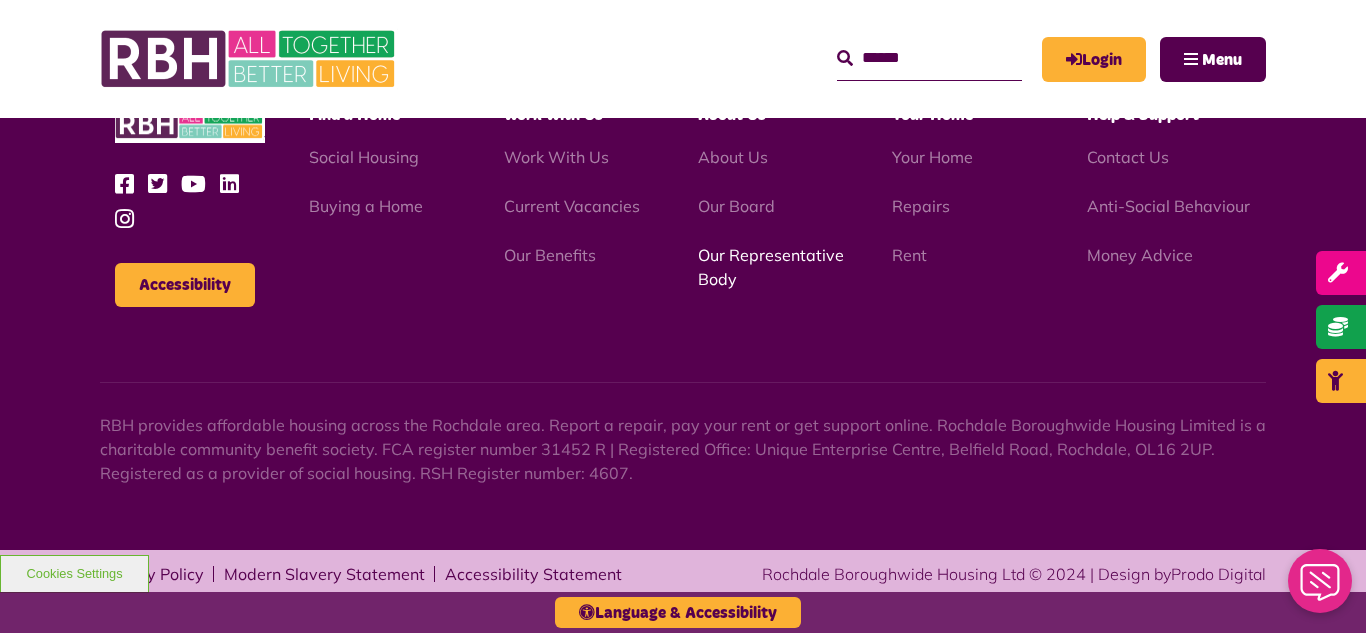click on "Our Representative Body" at bounding box center (771, 267) 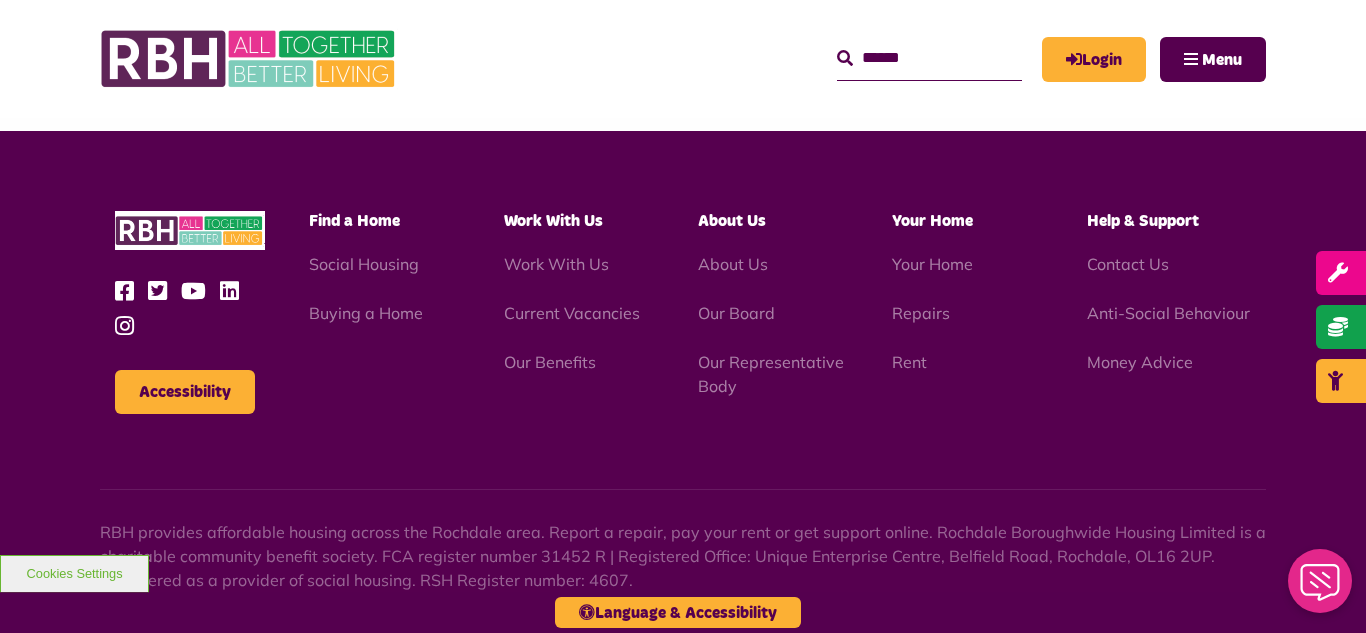 scroll, scrollTop: 5806, scrollLeft: 0, axis: vertical 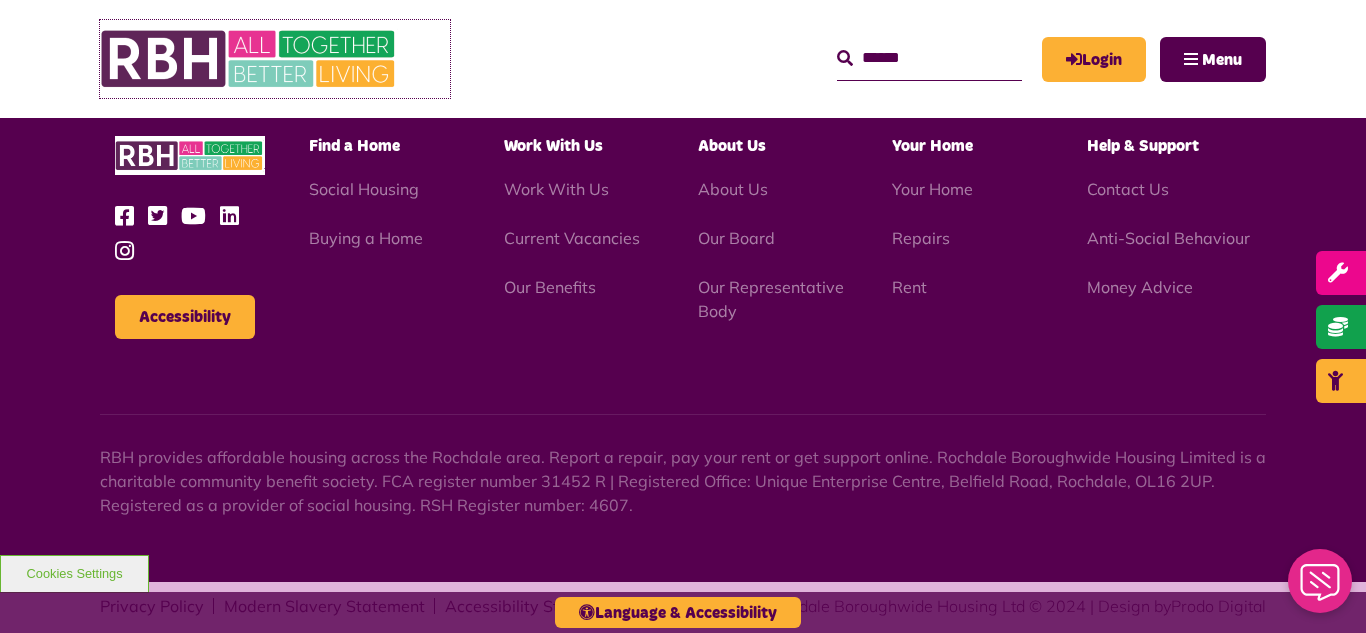 click at bounding box center [250, 59] 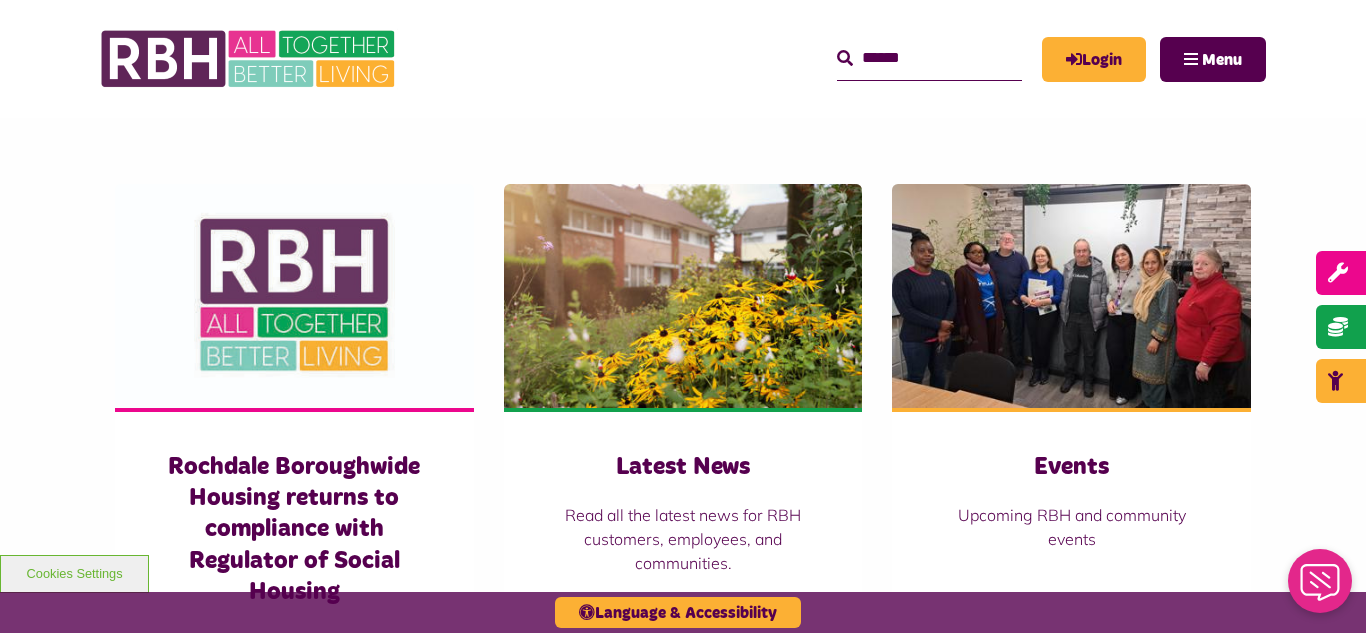 scroll, scrollTop: 1360, scrollLeft: 0, axis: vertical 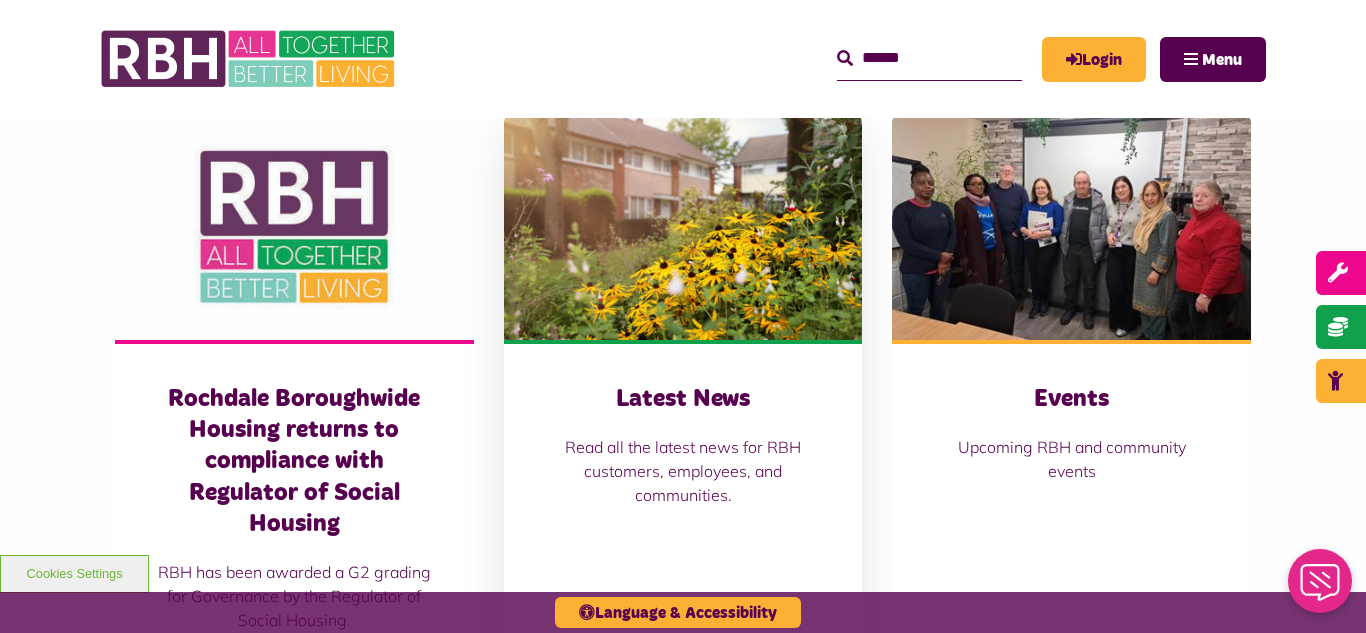 click at bounding box center (683, 228) 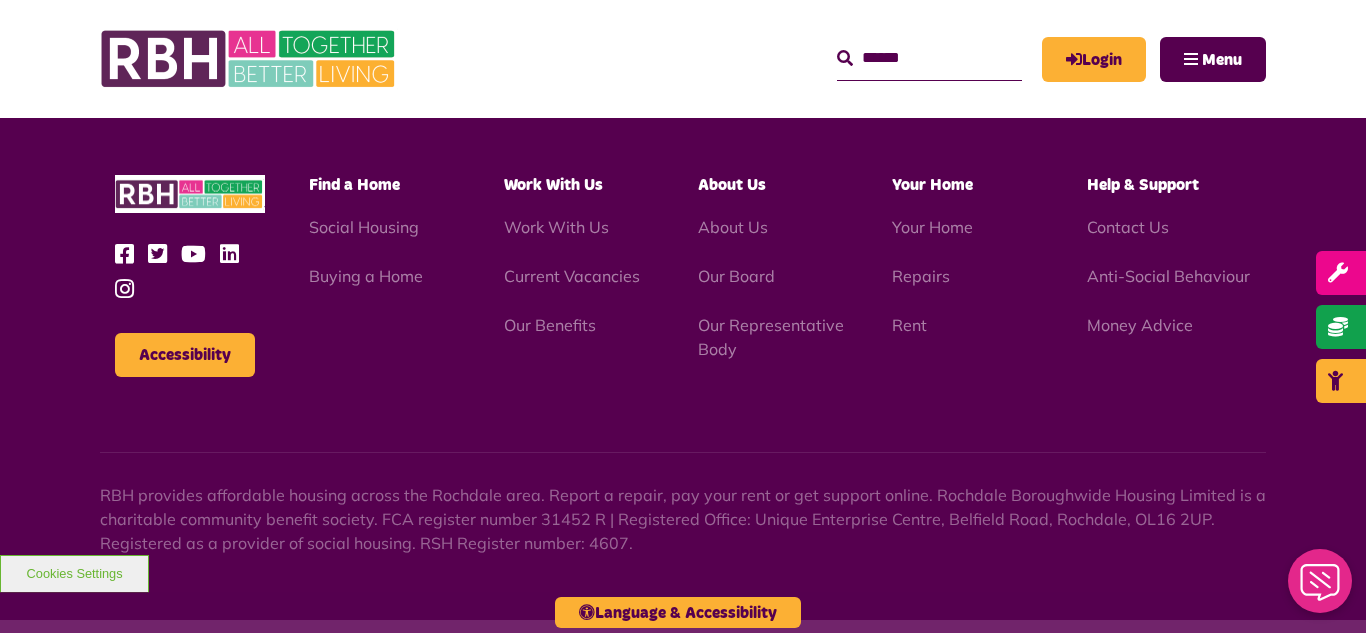 scroll, scrollTop: 1477, scrollLeft: 0, axis: vertical 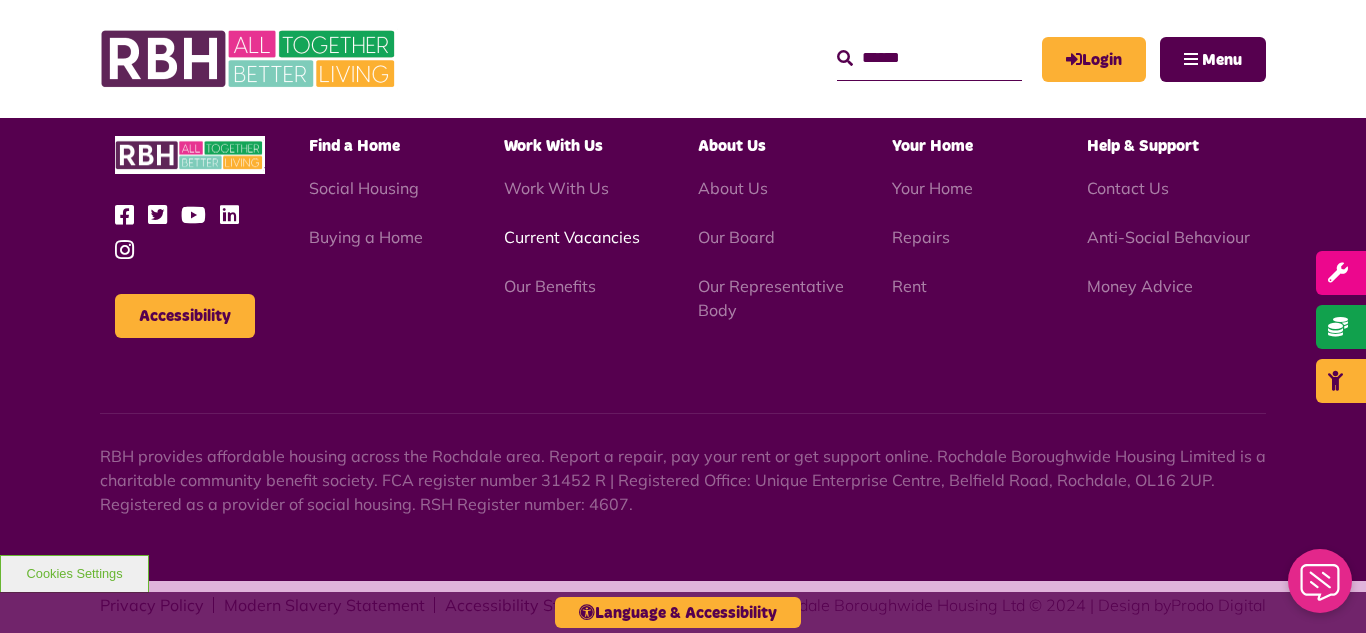 click on "Current Vacancies" at bounding box center [572, 237] 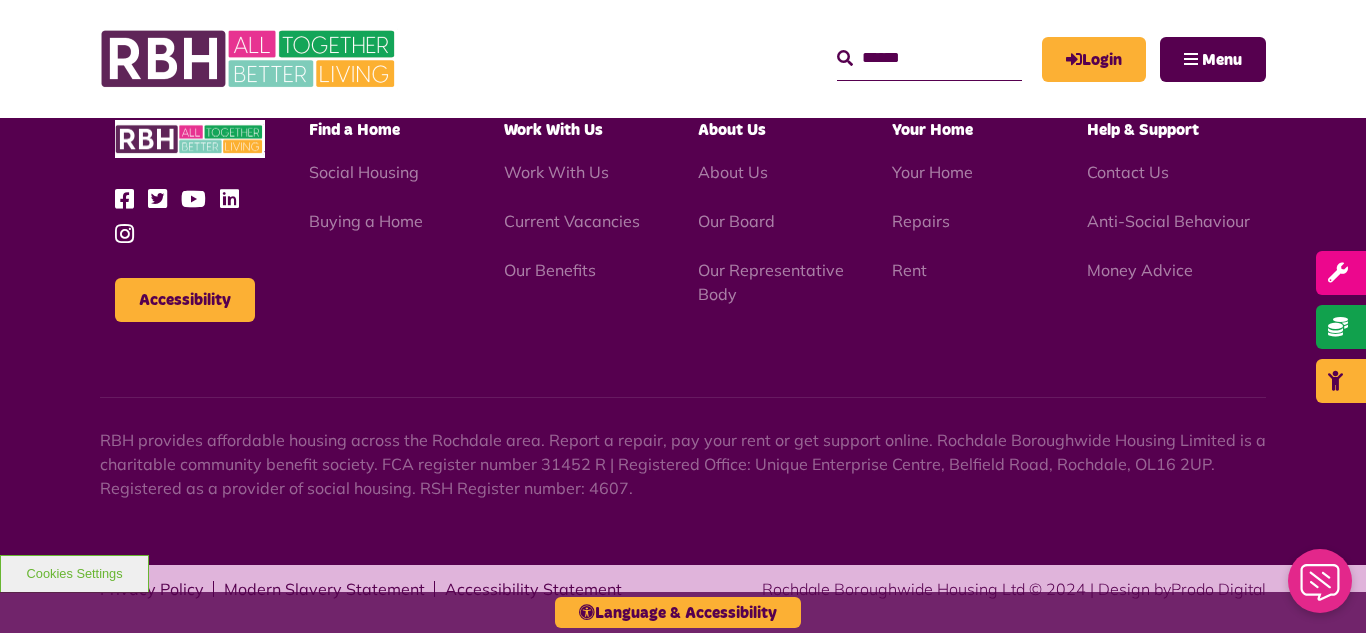scroll, scrollTop: 2381, scrollLeft: 0, axis: vertical 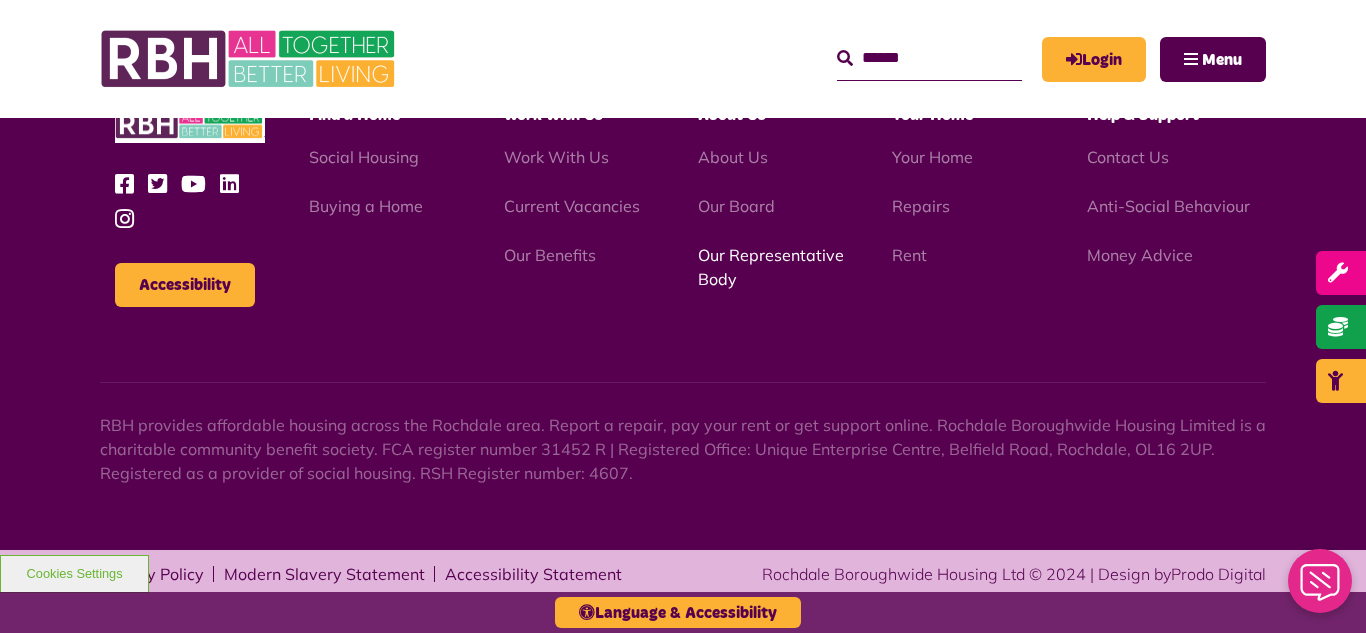 click on "Our Representative Body" at bounding box center (771, 267) 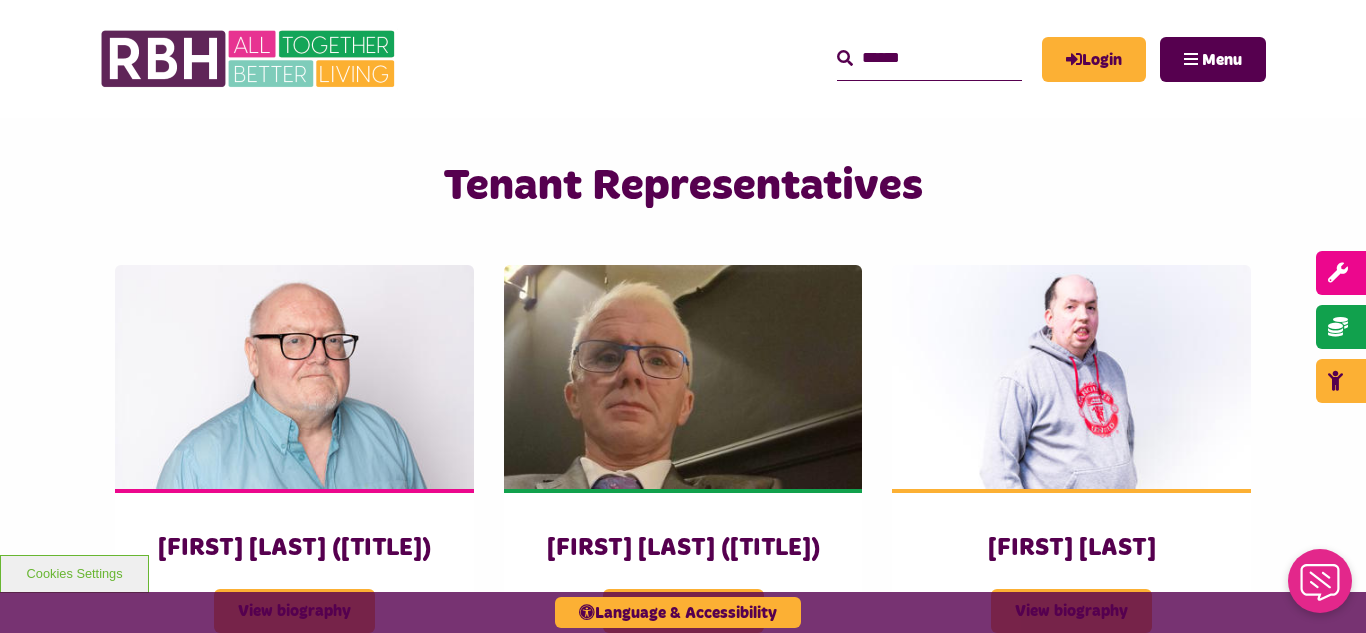 scroll, scrollTop: 1320, scrollLeft: 0, axis: vertical 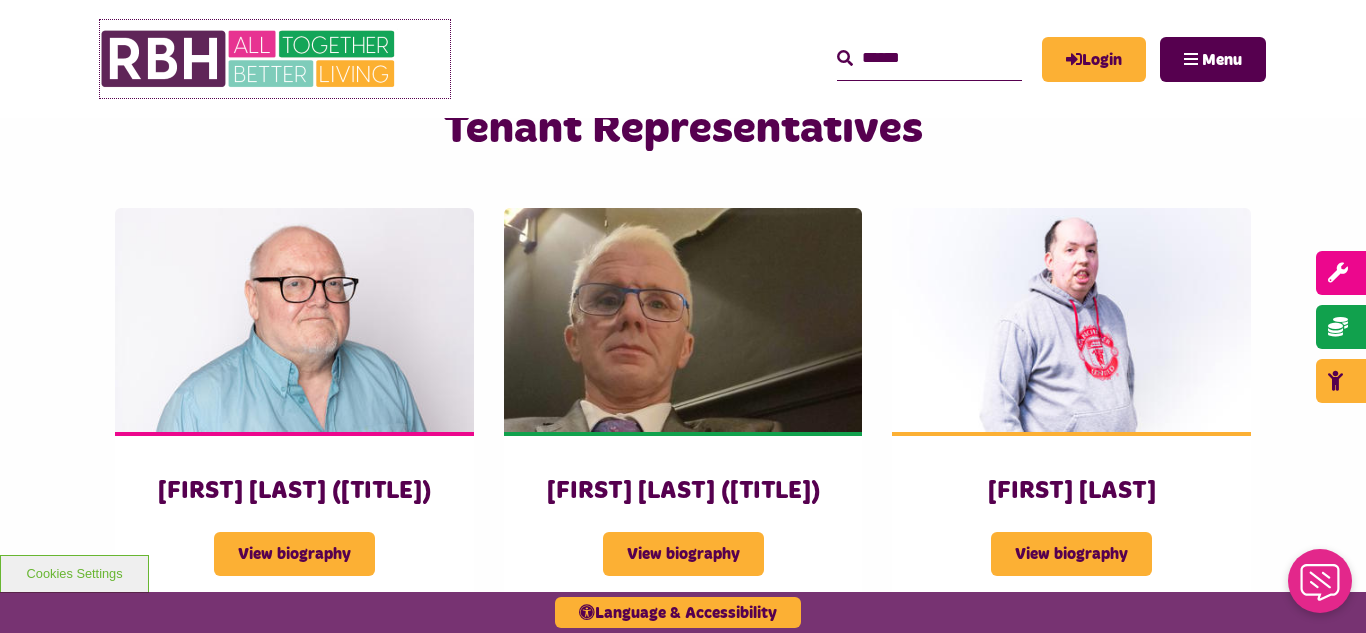 click at bounding box center (250, 59) 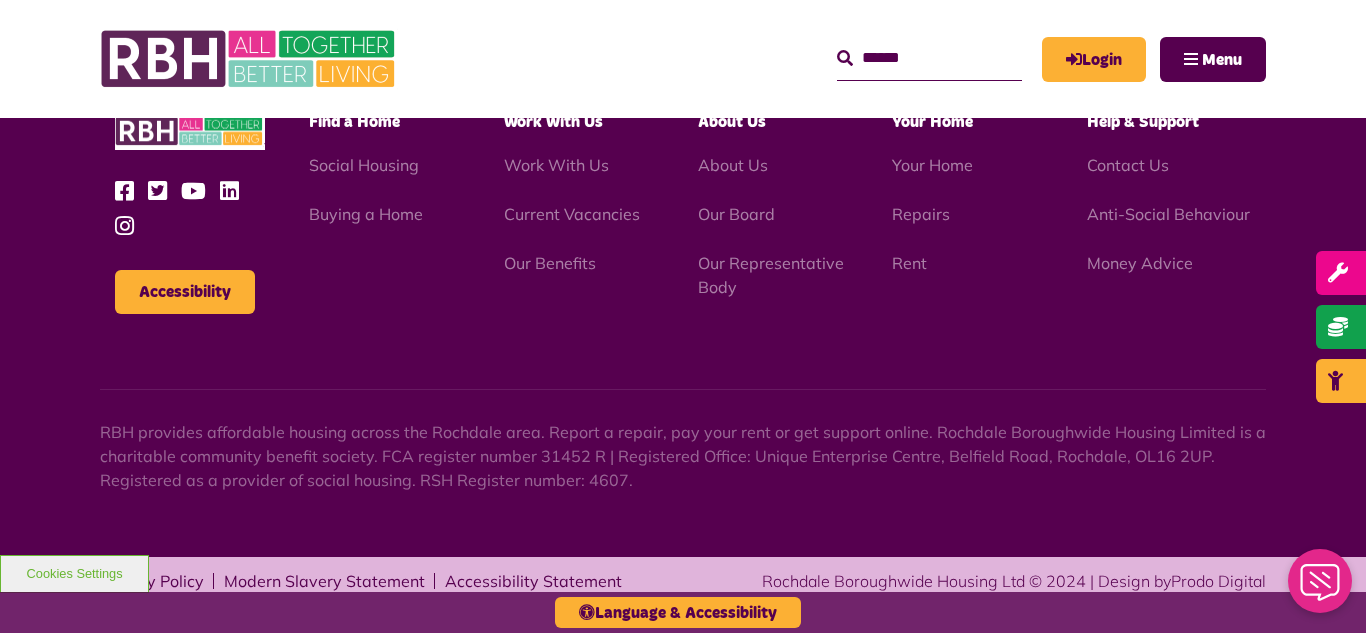 scroll, scrollTop: 2126, scrollLeft: 0, axis: vertical 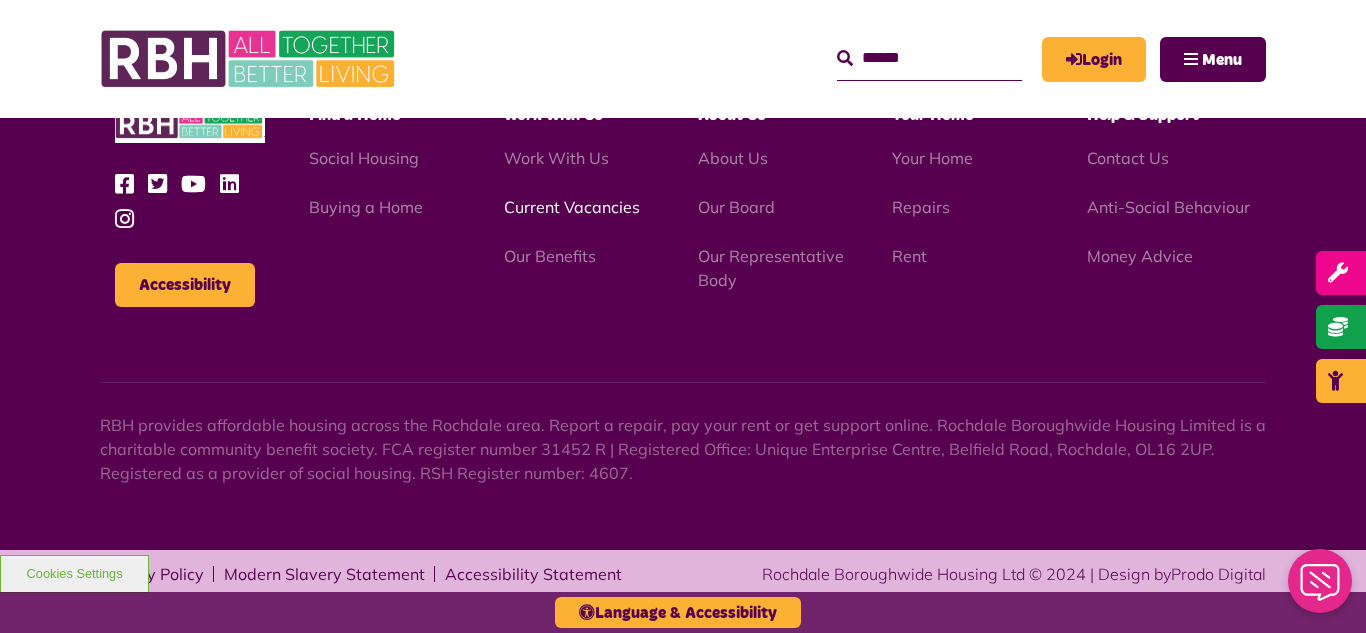click on "Current Vacancies" at bounding box center (572, 207) 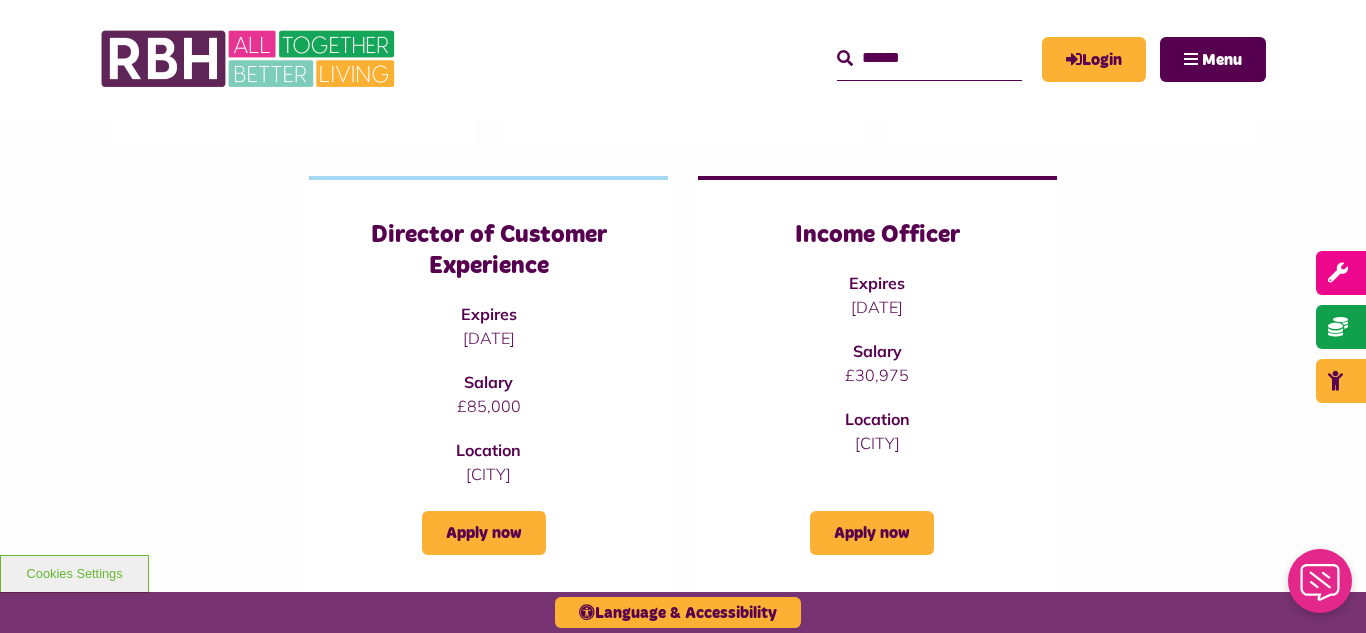 scroll, scrollTop: 720, scrollLeft: 0, axis: vertical 